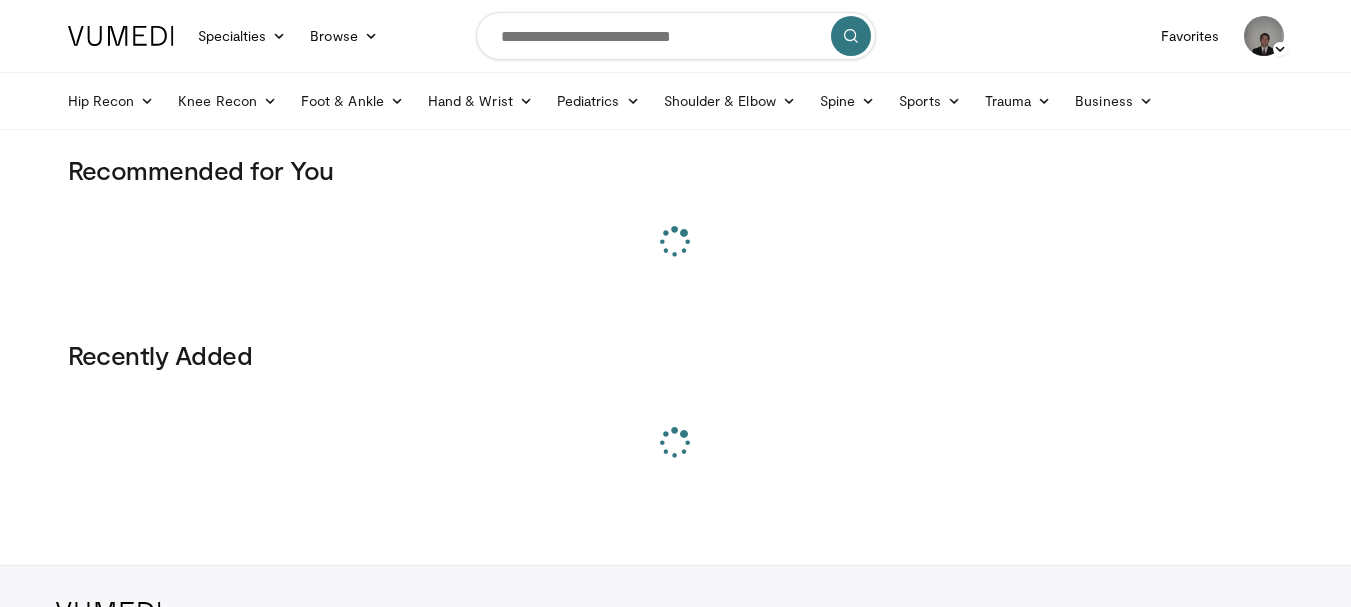 scroll, scrollTop: 0, scrollLeft: 0, axis: both 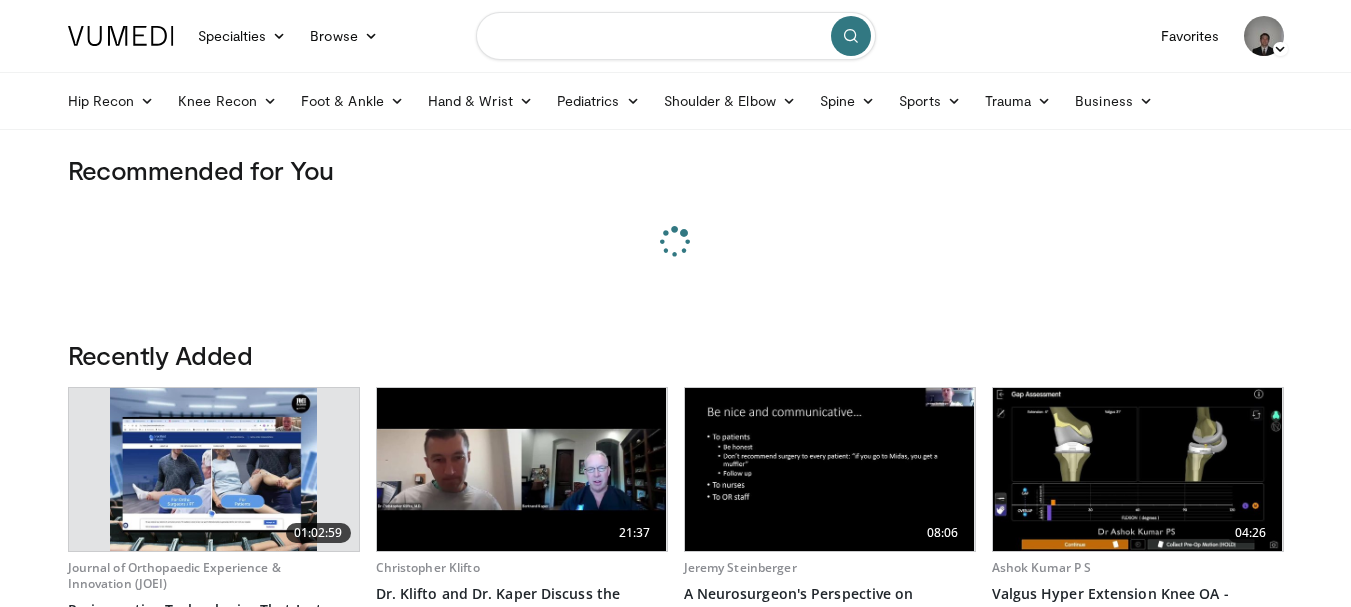 click at bounding box center [676, 36] 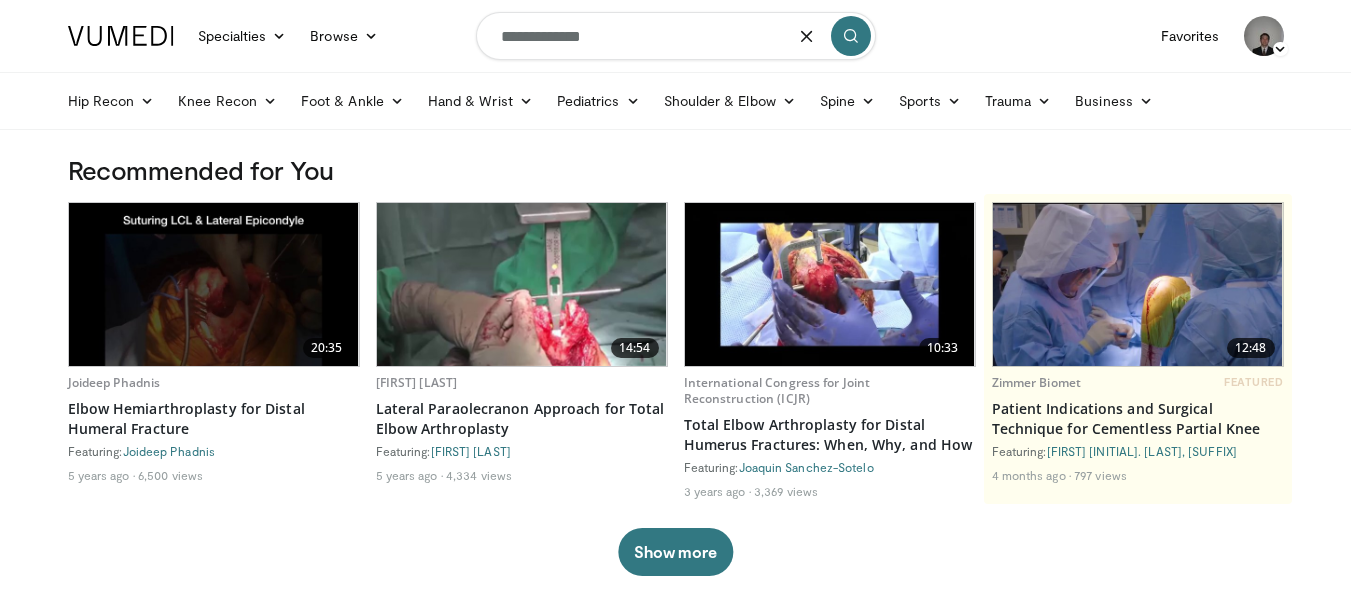 type on "**********" 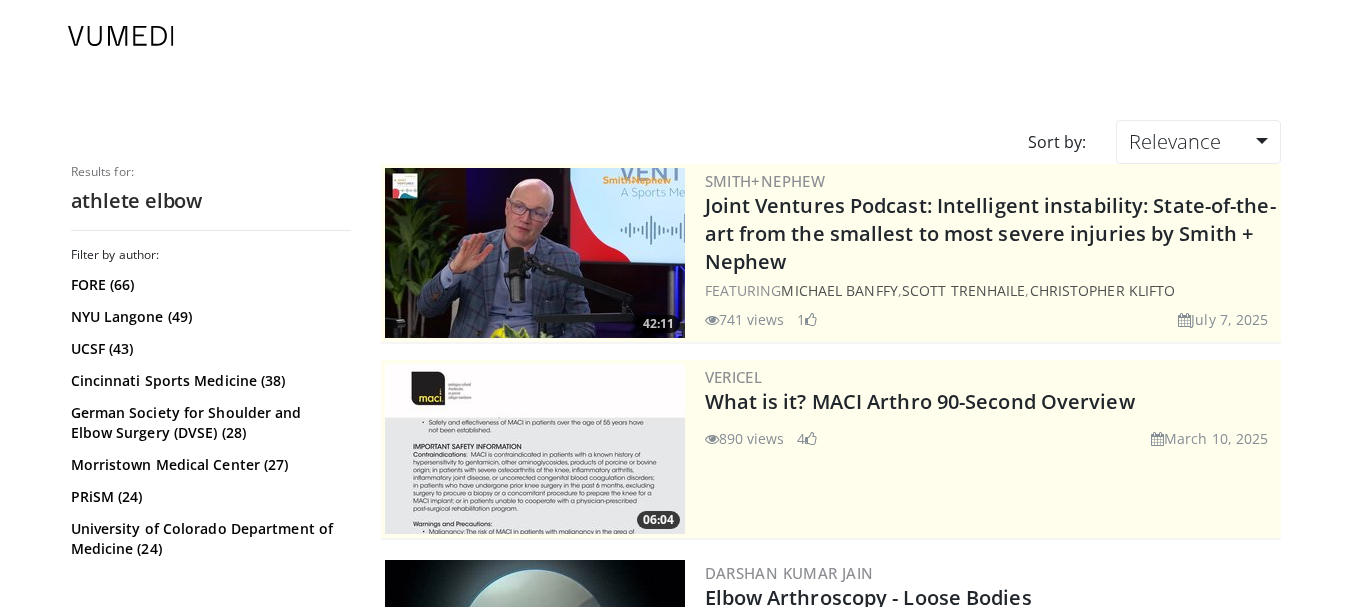 scroll, scrollTop: 0, scrollLeft: 0, axis: both 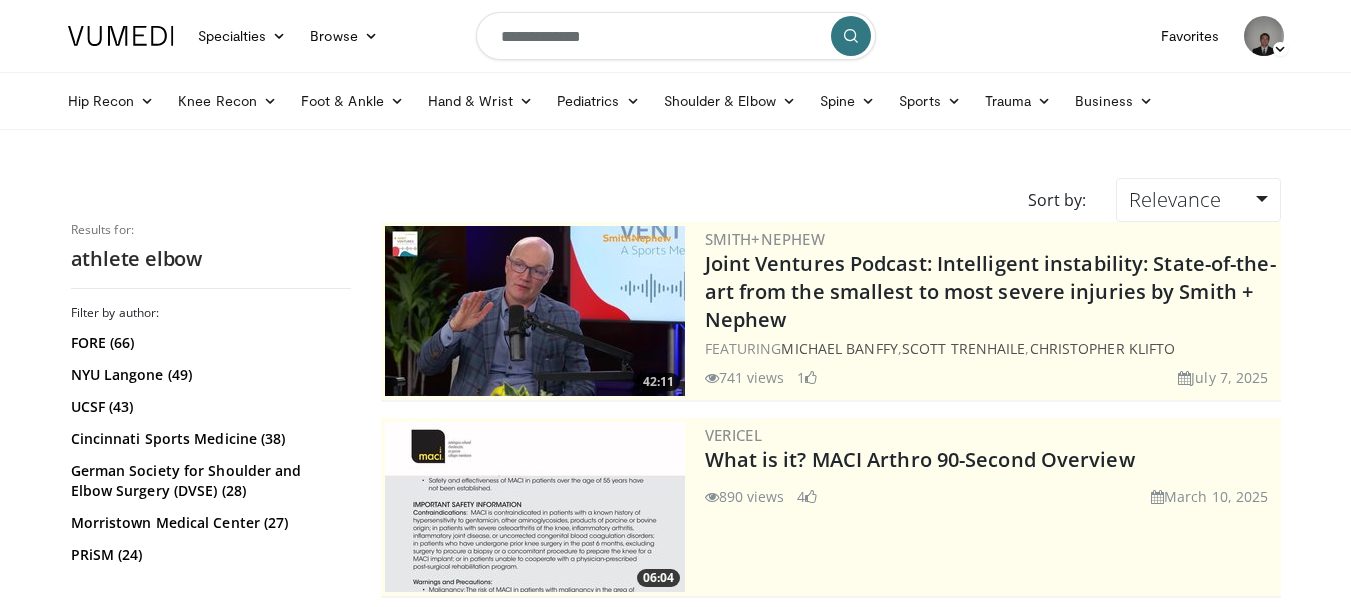 click at bounding box center (535, 311) 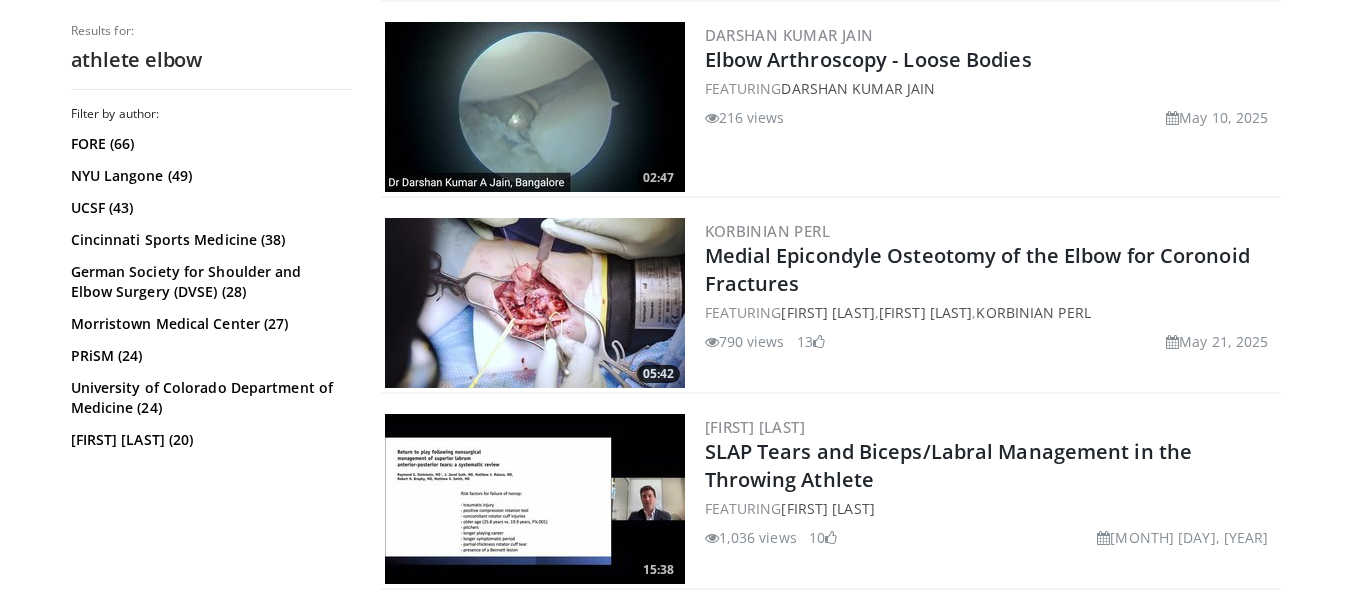 scroll, scrollTop: 622, scrollLeft: 0, axis: vertical 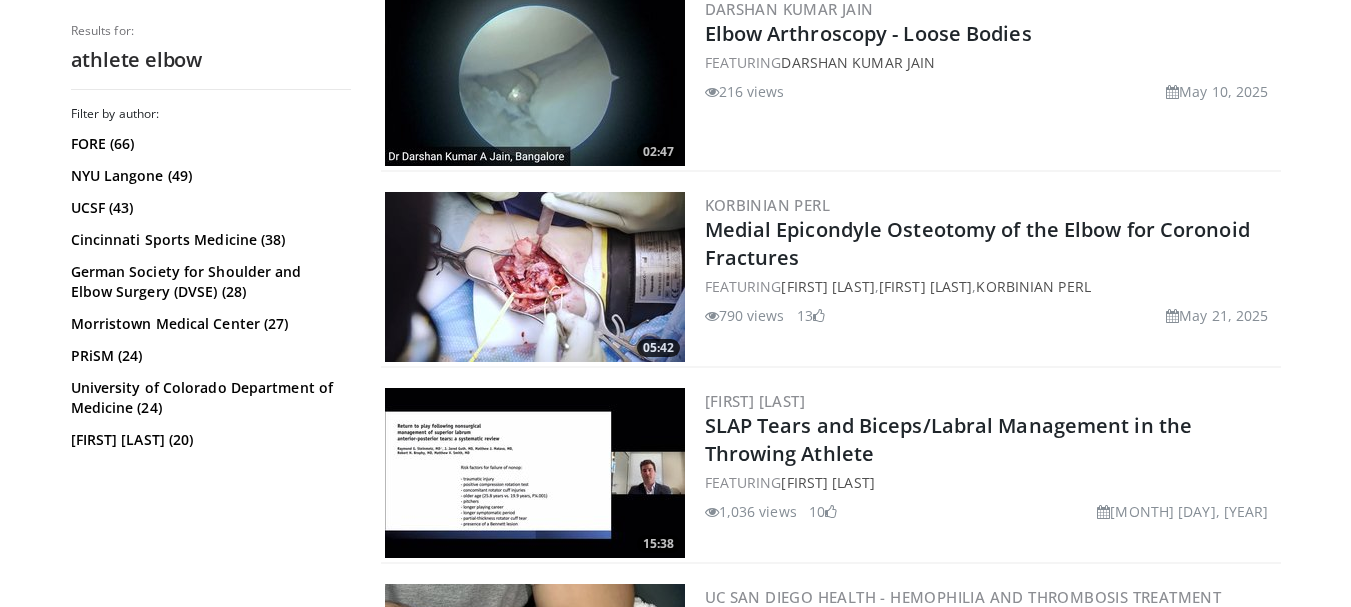 click at bounding box center [535, 277] 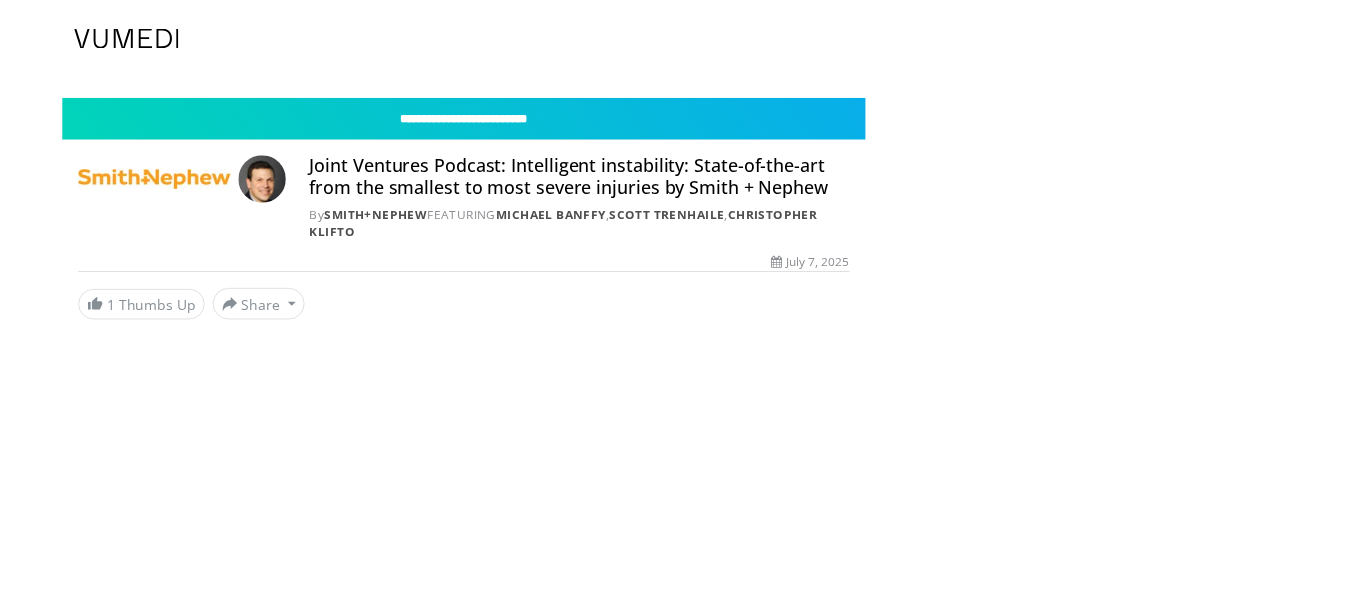 scroll, scrollTop: 0, scrollLeft: 0, axis: both 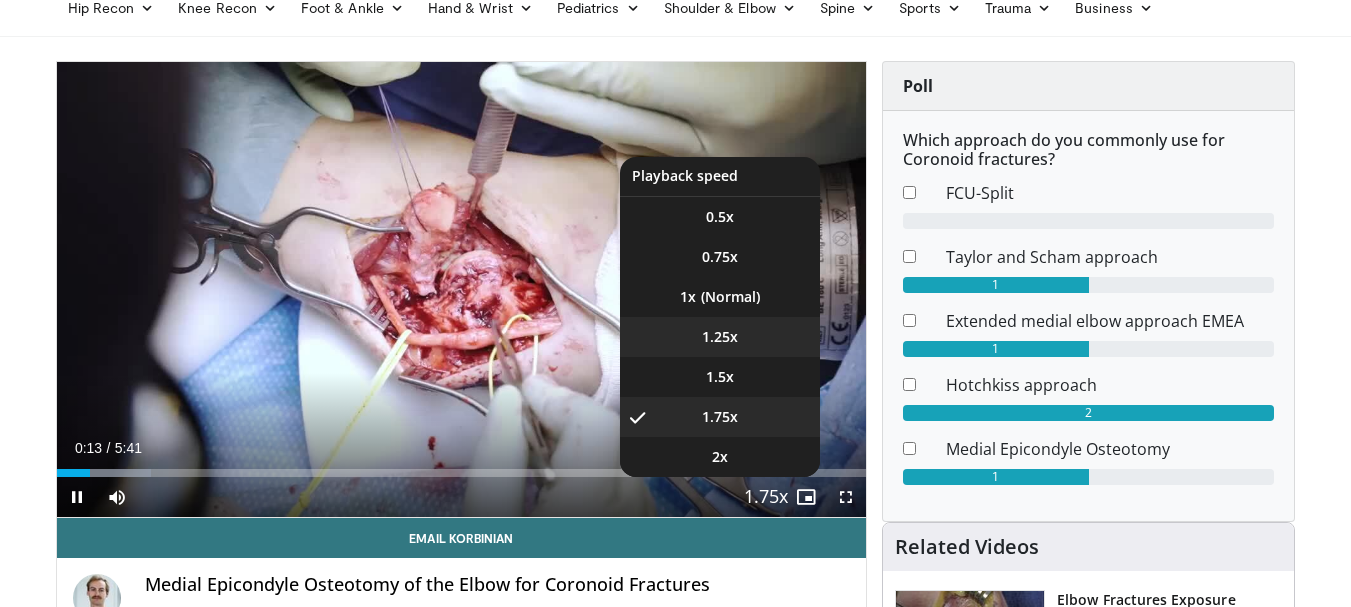 click on "1.25x" at bounding box center (720, 337) 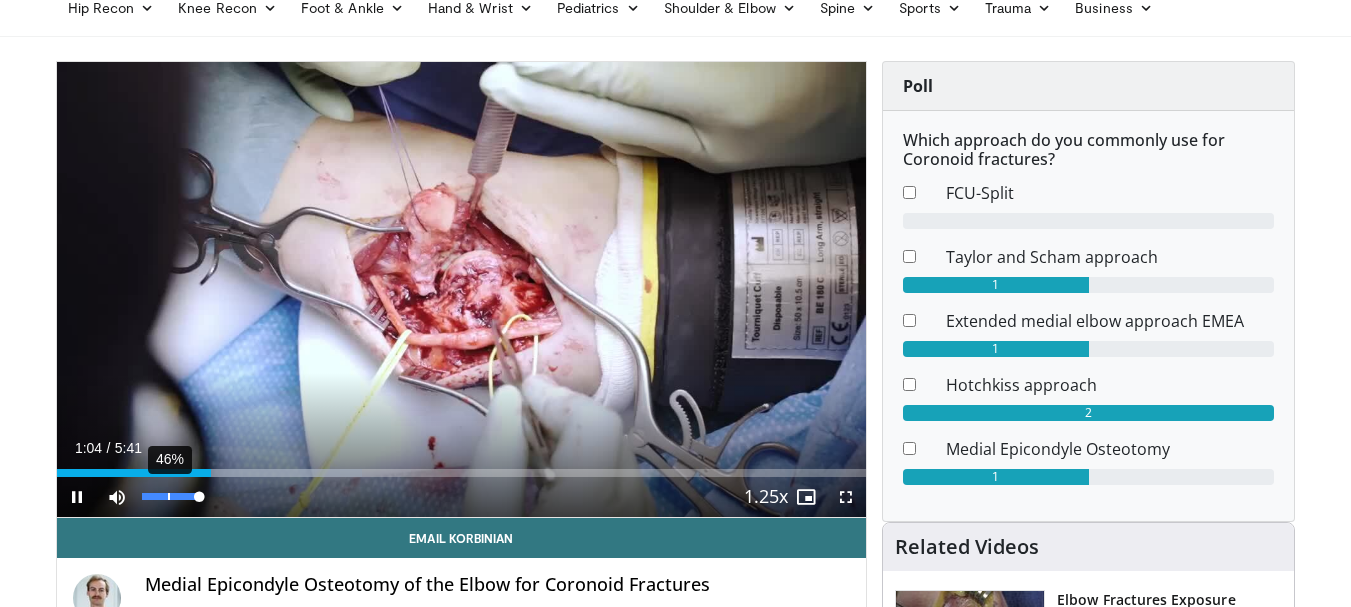 click on "46%" at bounding box center (171, 497) 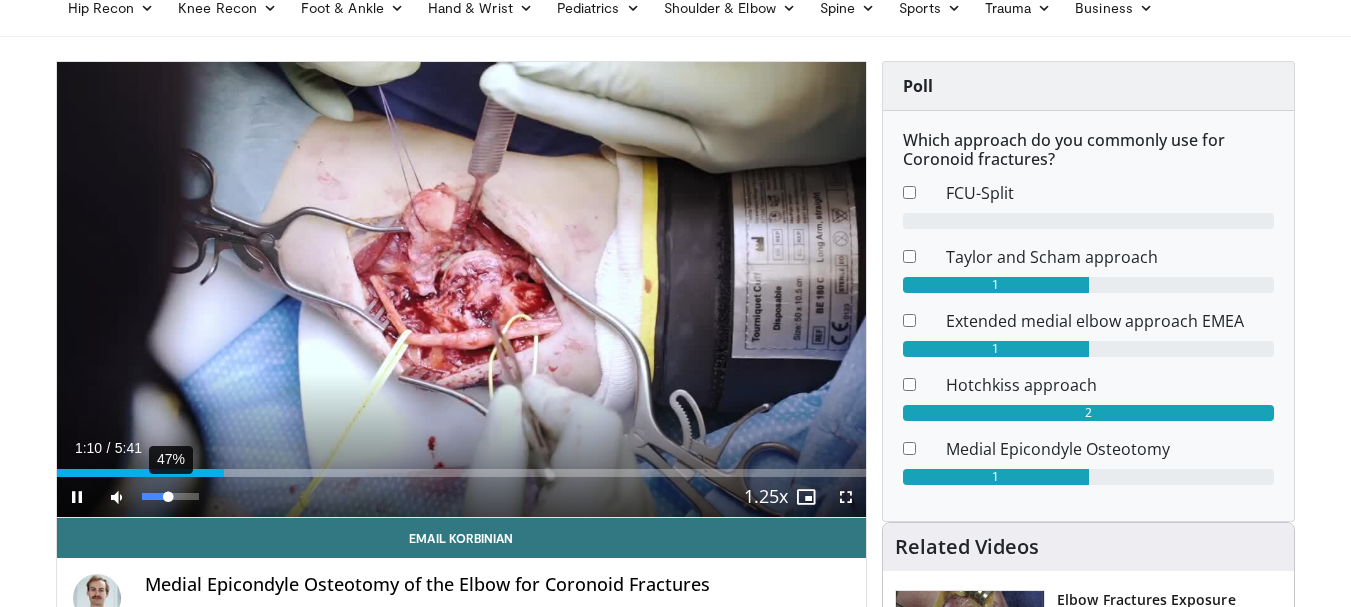 click on "47%" at bounding box center (170, 496) 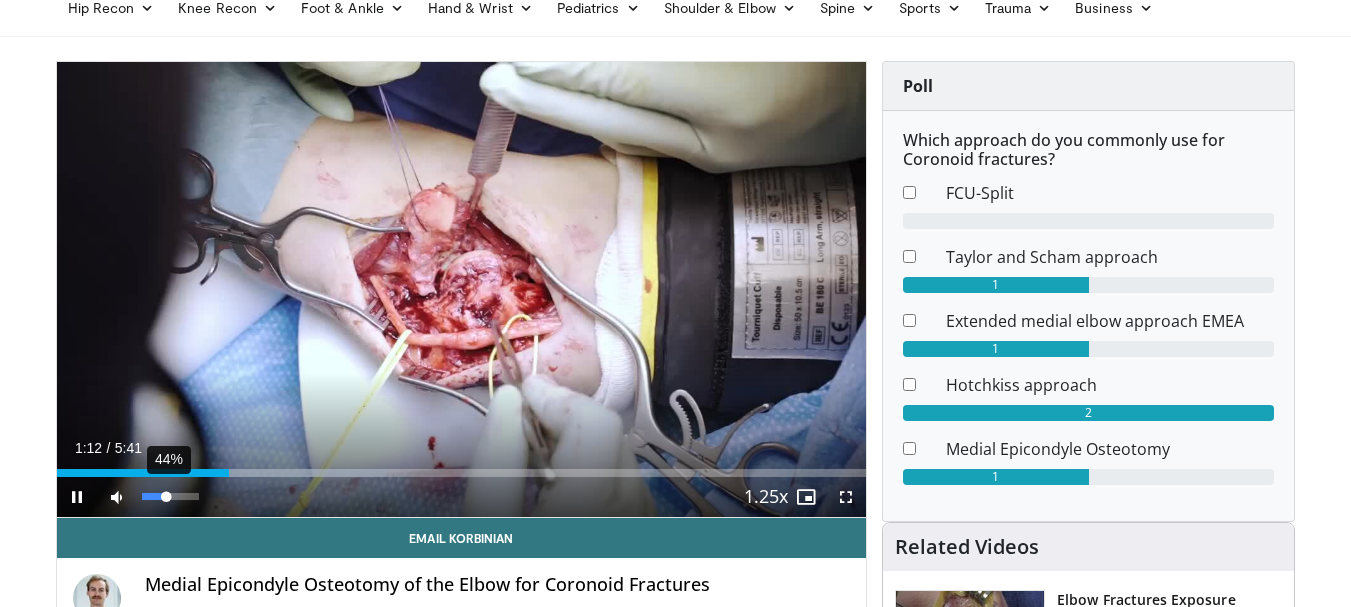 click at bounding box center [154, 496] 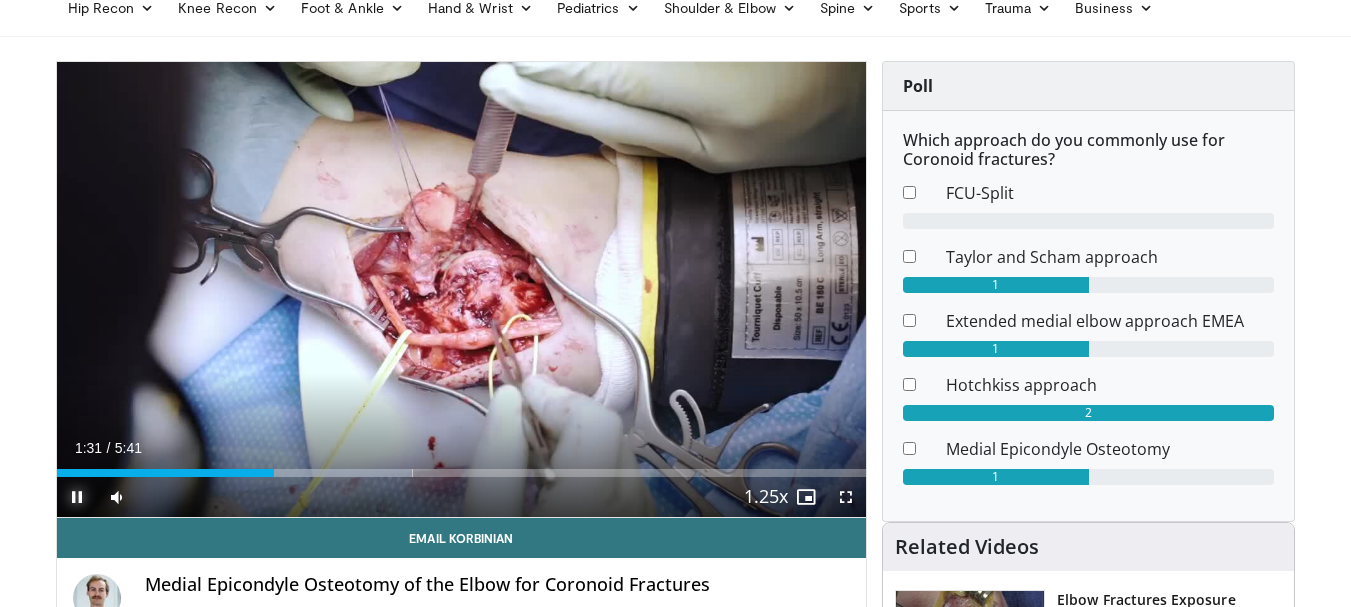 click at bounding box center (77, 497) 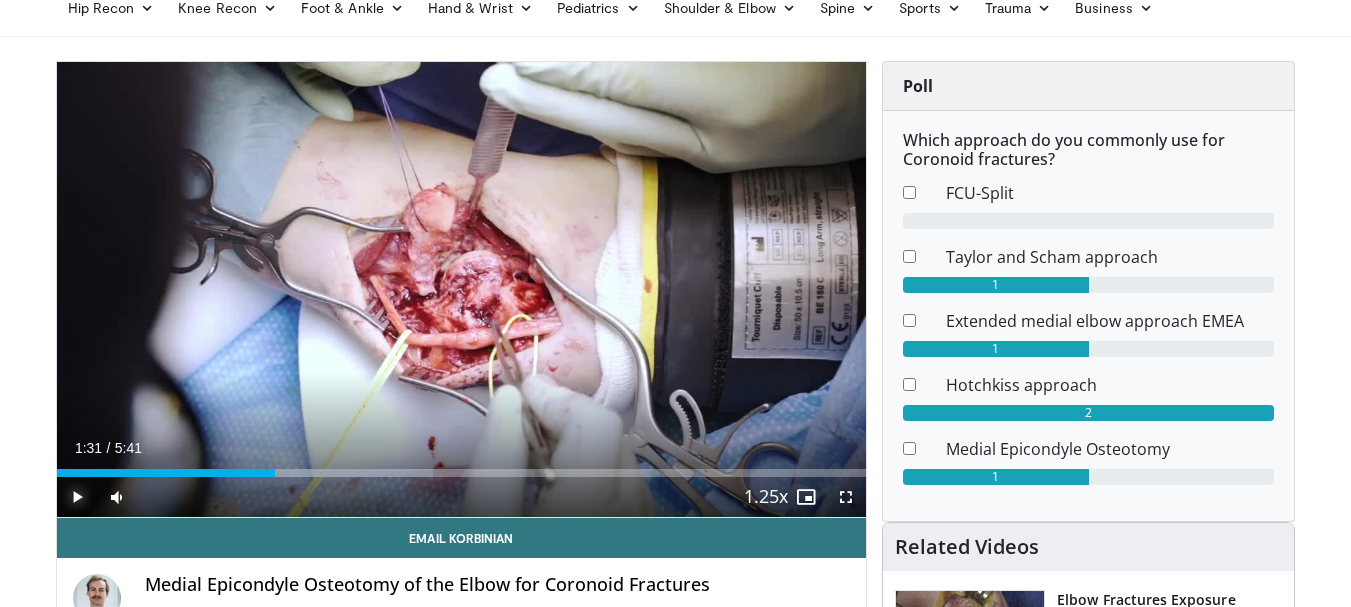 click at bounding box center (77, 497) 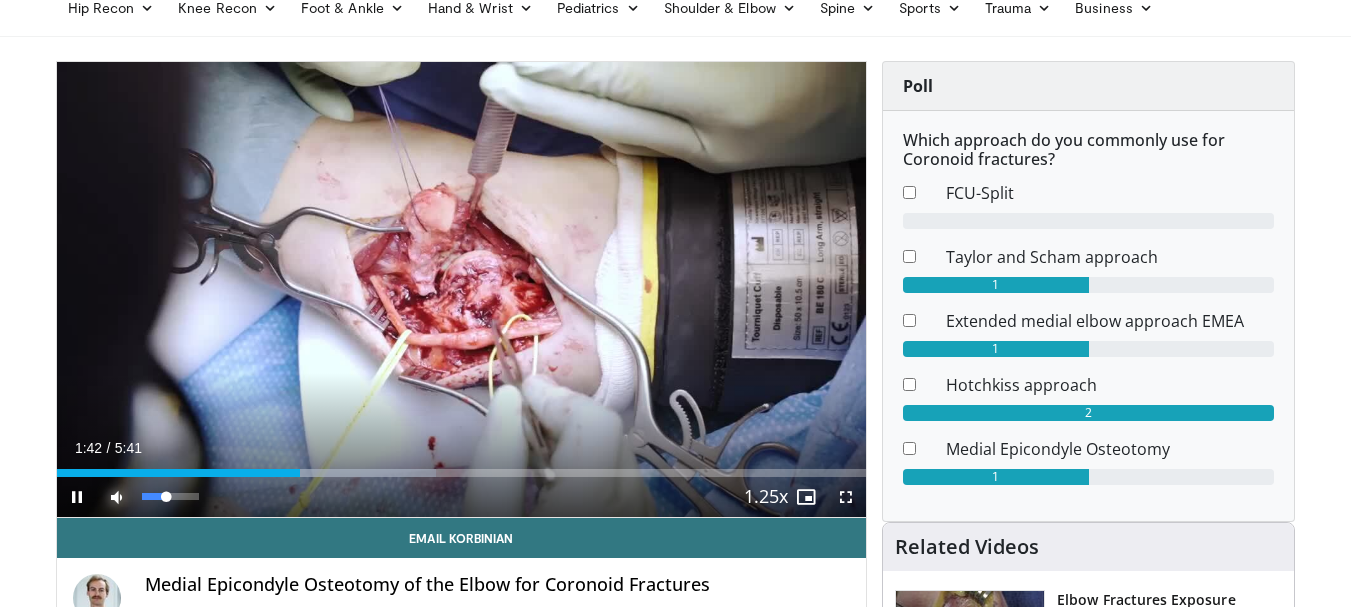 click at bounding box center [117, 497] 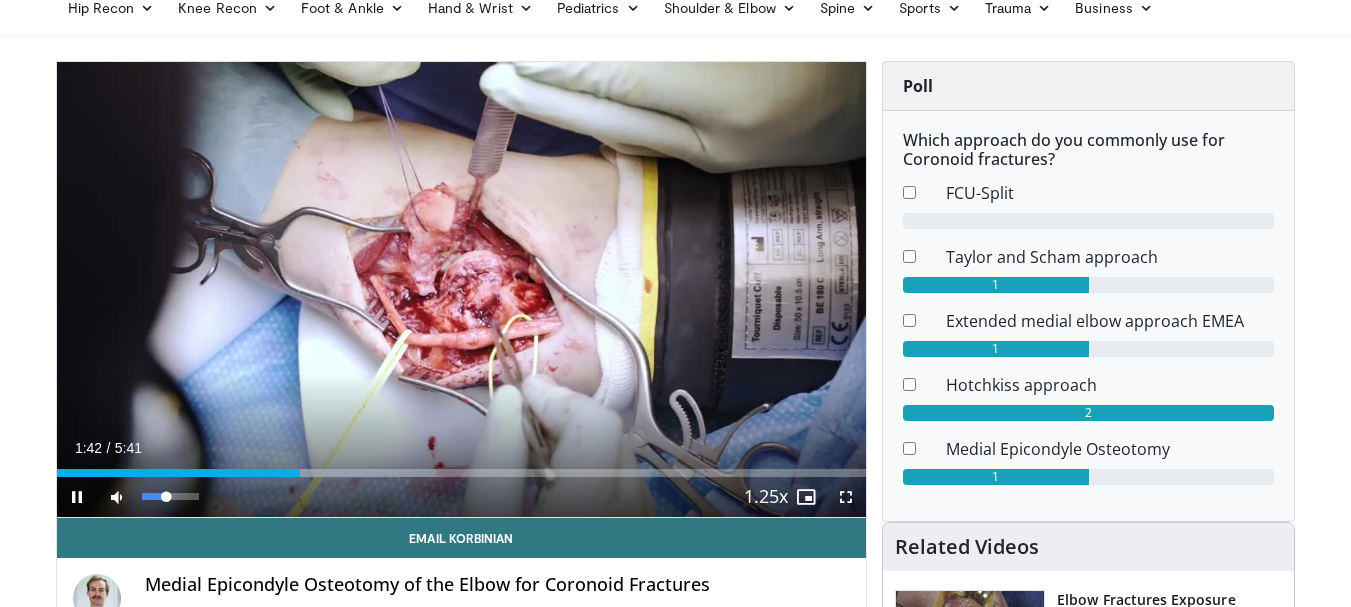 click on "10 seconds
Tap to unmute" at bounding box center [462, 289] 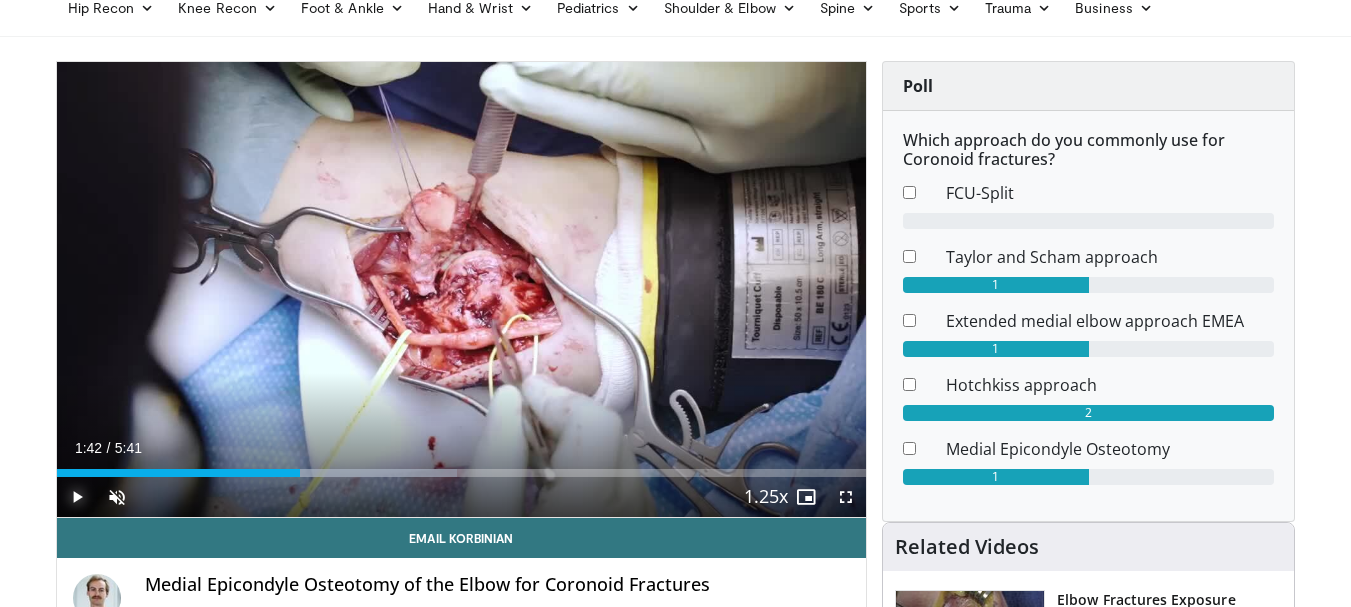 click at bounding box center (77, 497) 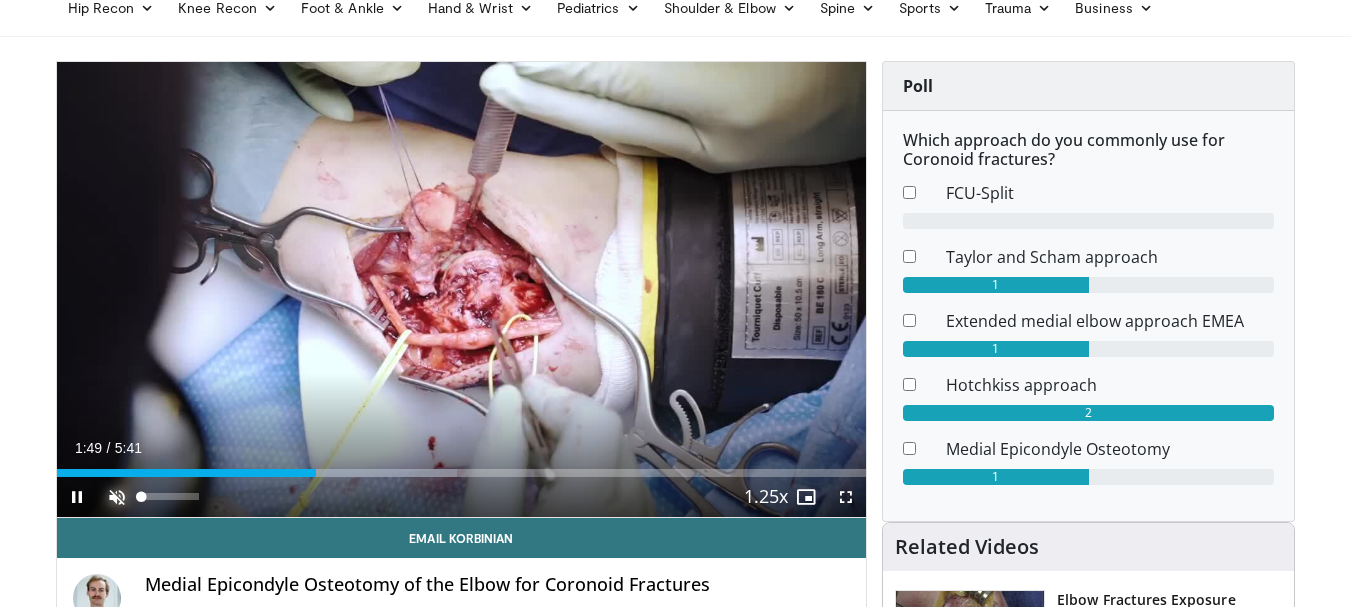 click at bounding box center (117, 497) 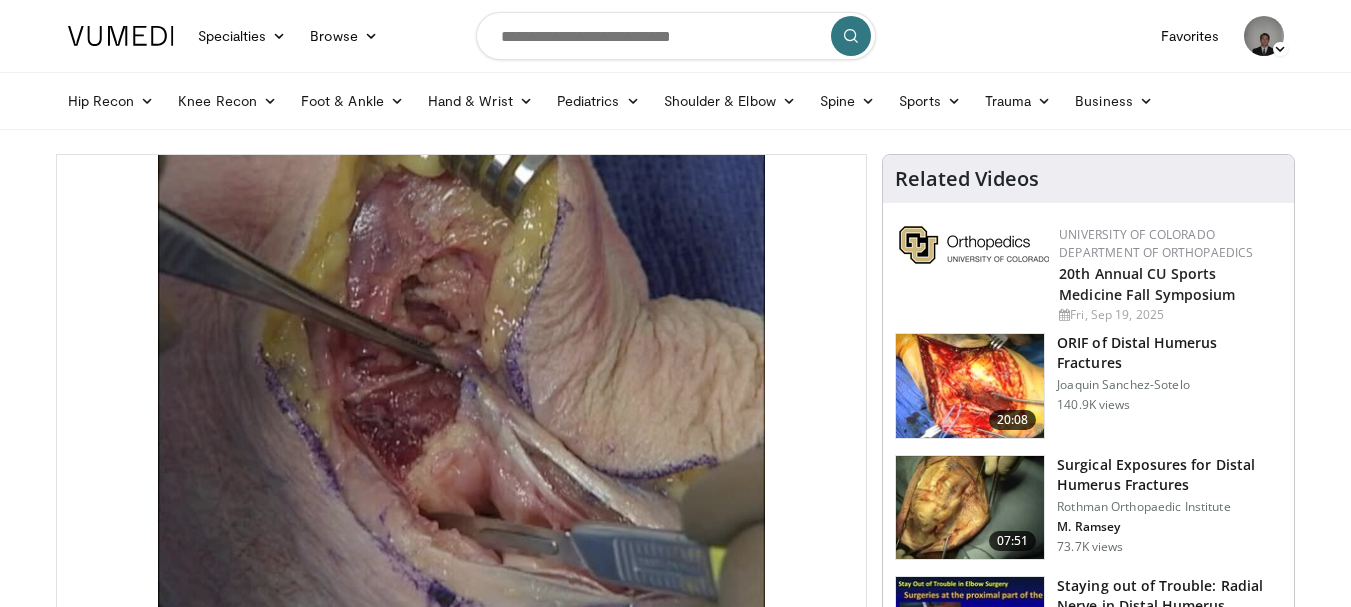 scroll, scrollTop: 0, scrollLeft: 0, axis: both 